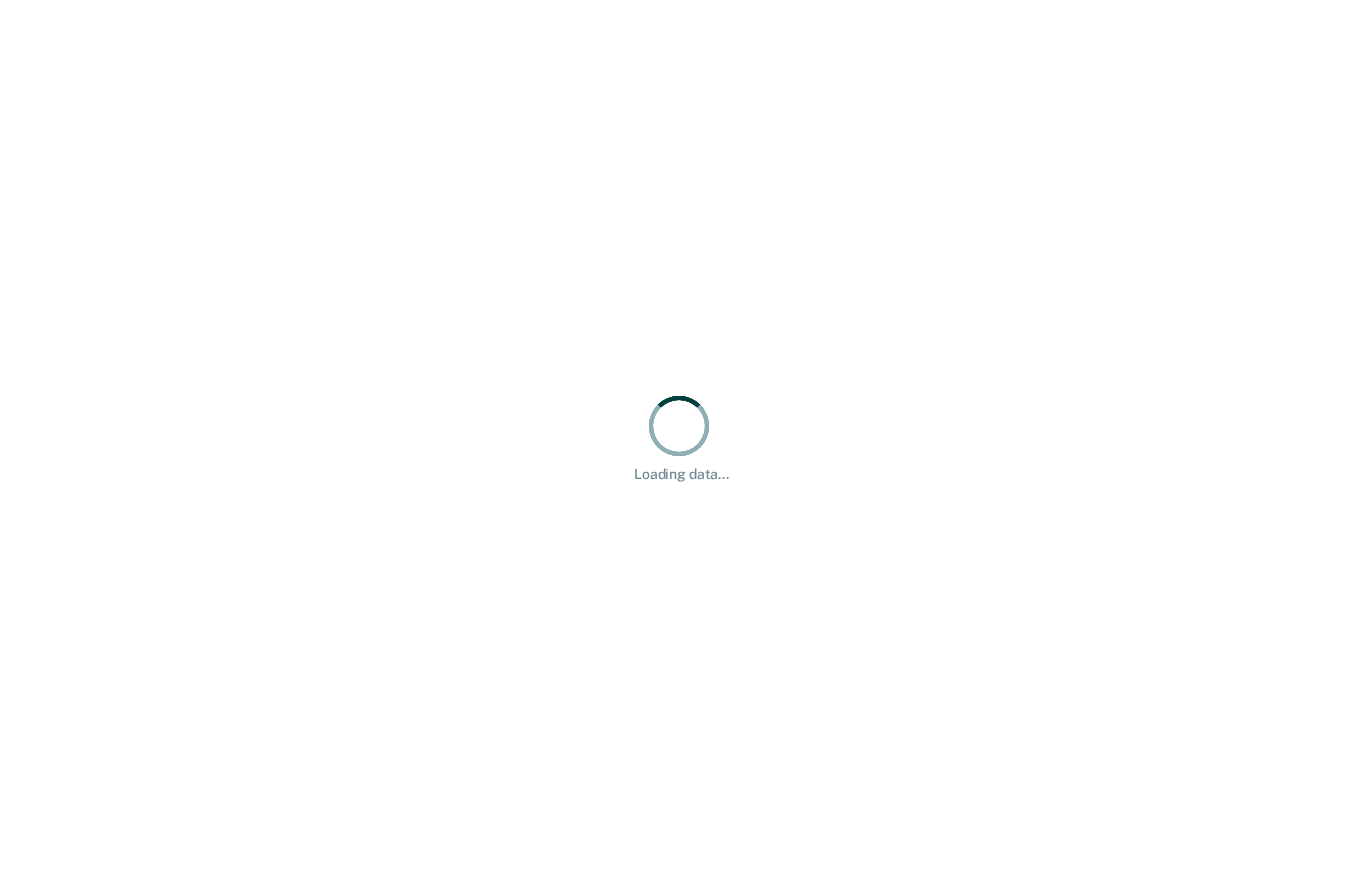 scroll, scrollTop: 0, scrollLeft: 0, axis: both 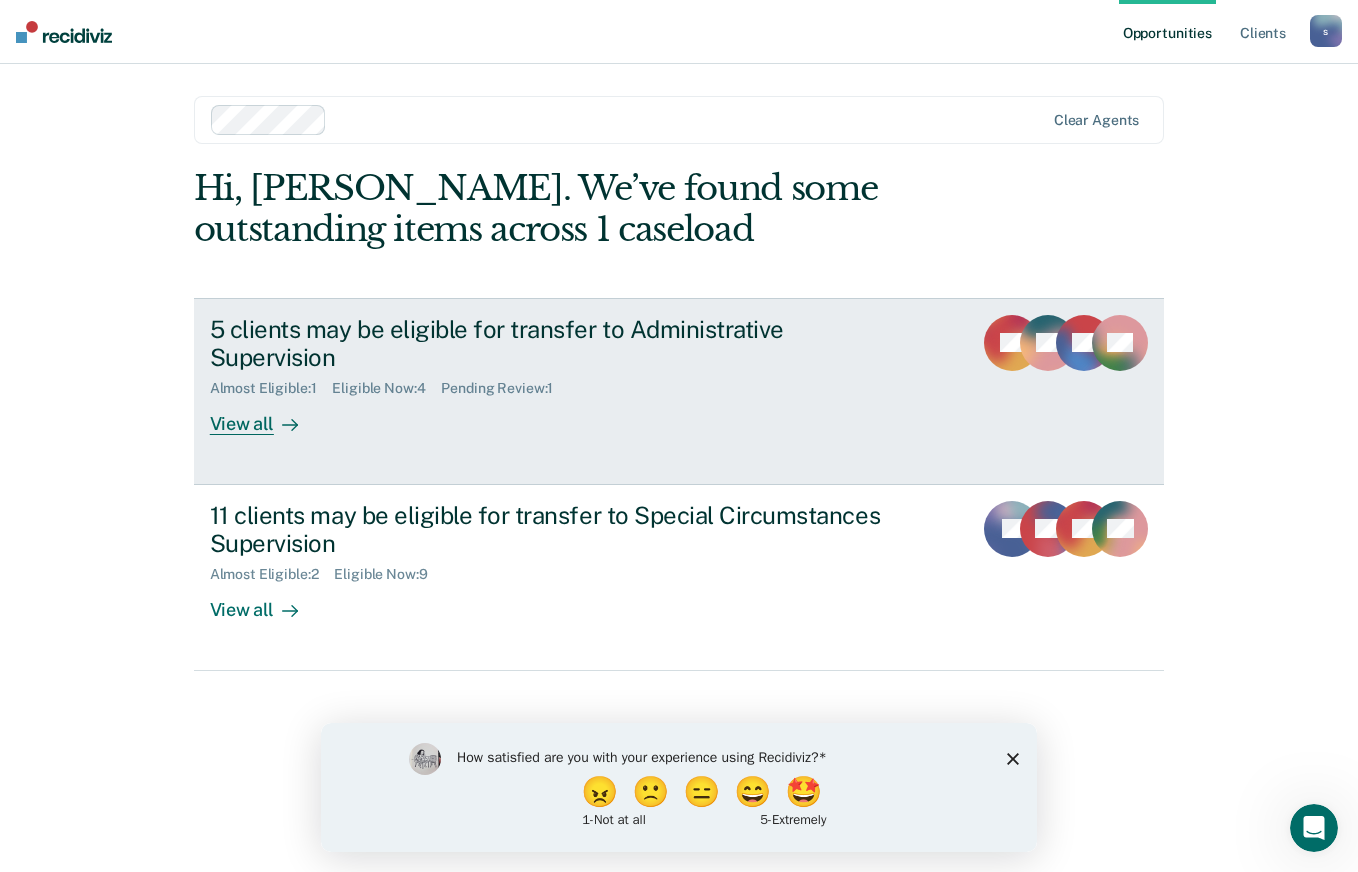 click on "View all" at bounding box center [266, 416] 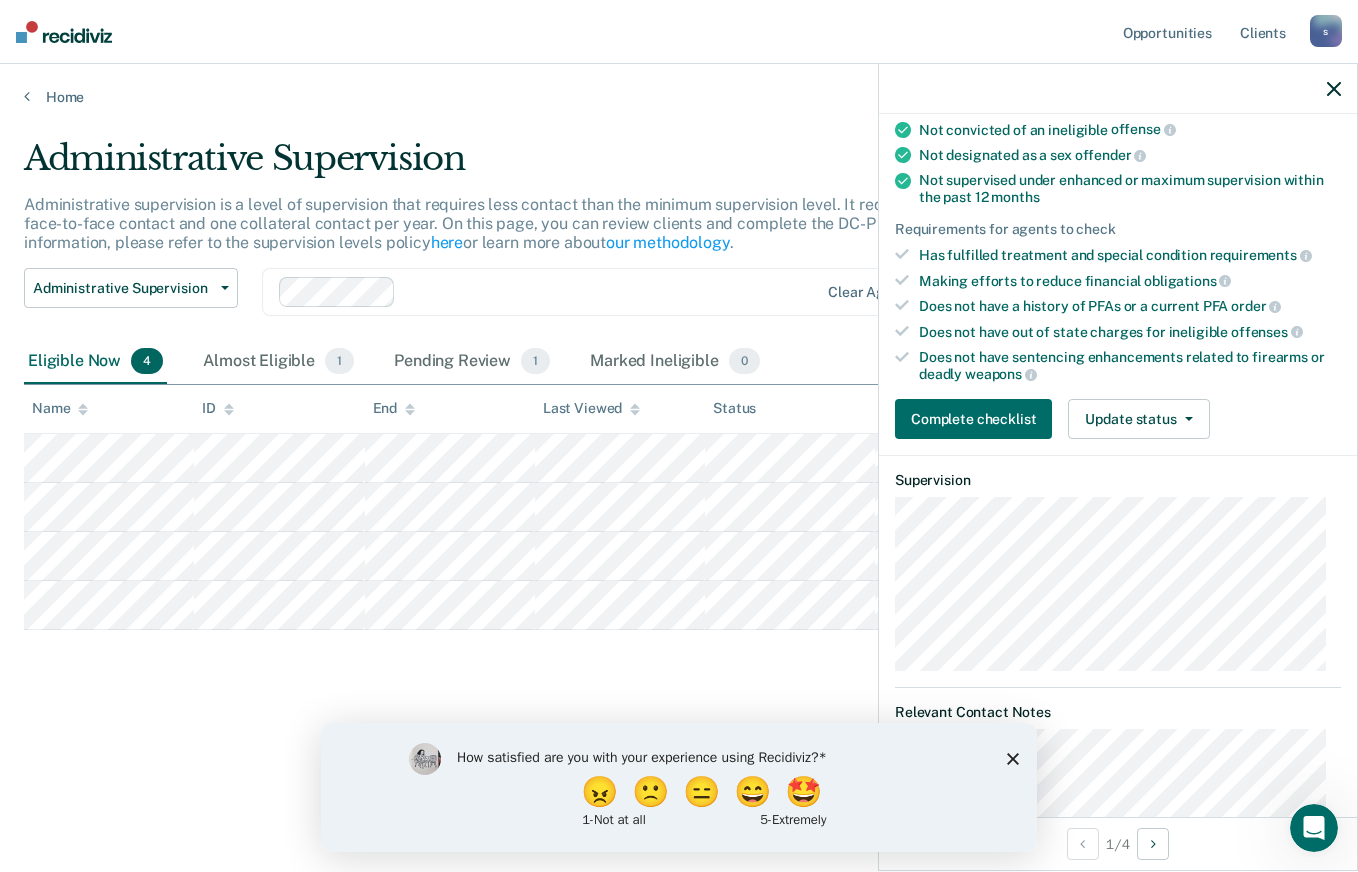 scroll, scrollTop: 243, scrollLeft: 0, axis: vertical 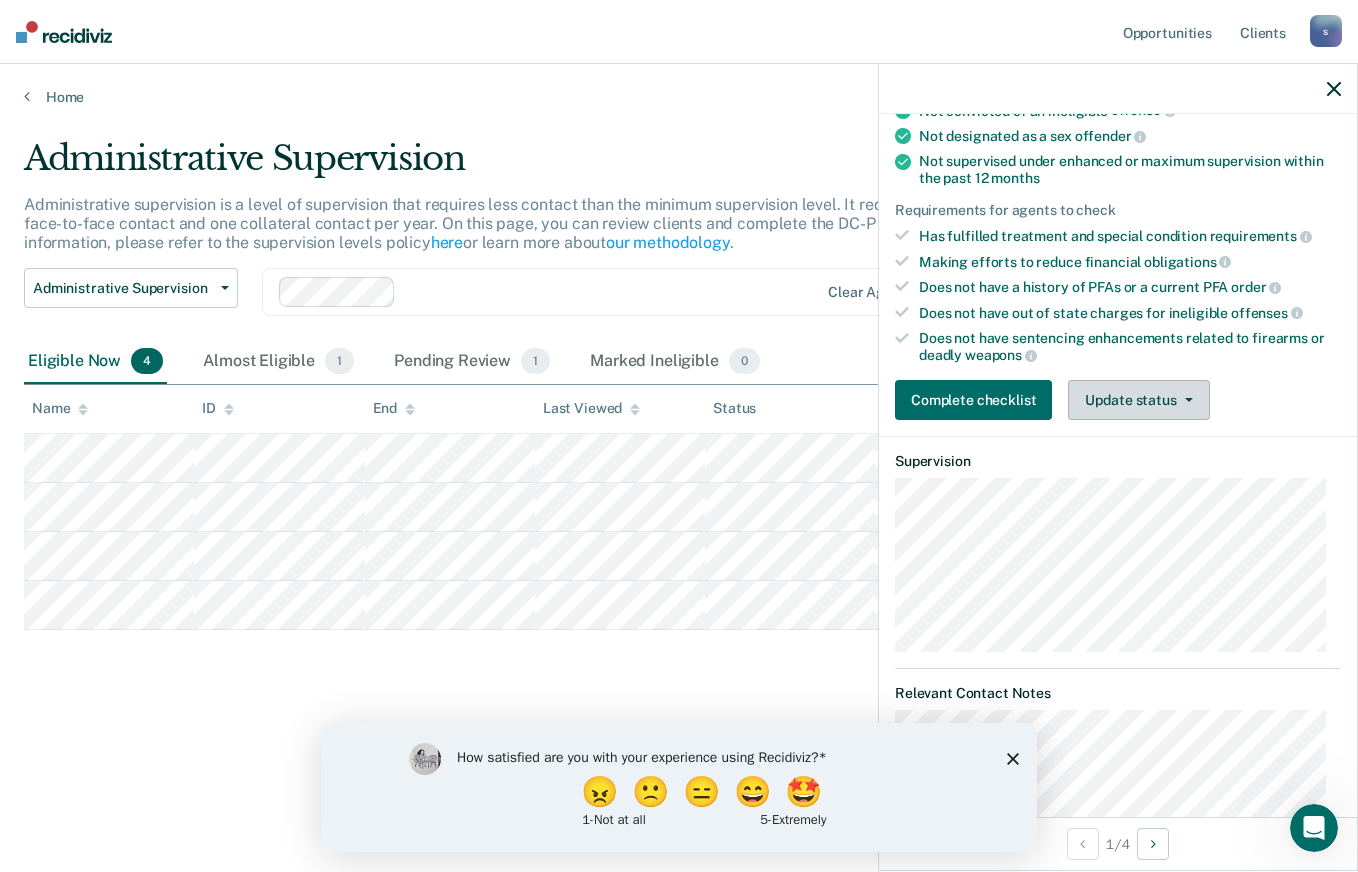 click 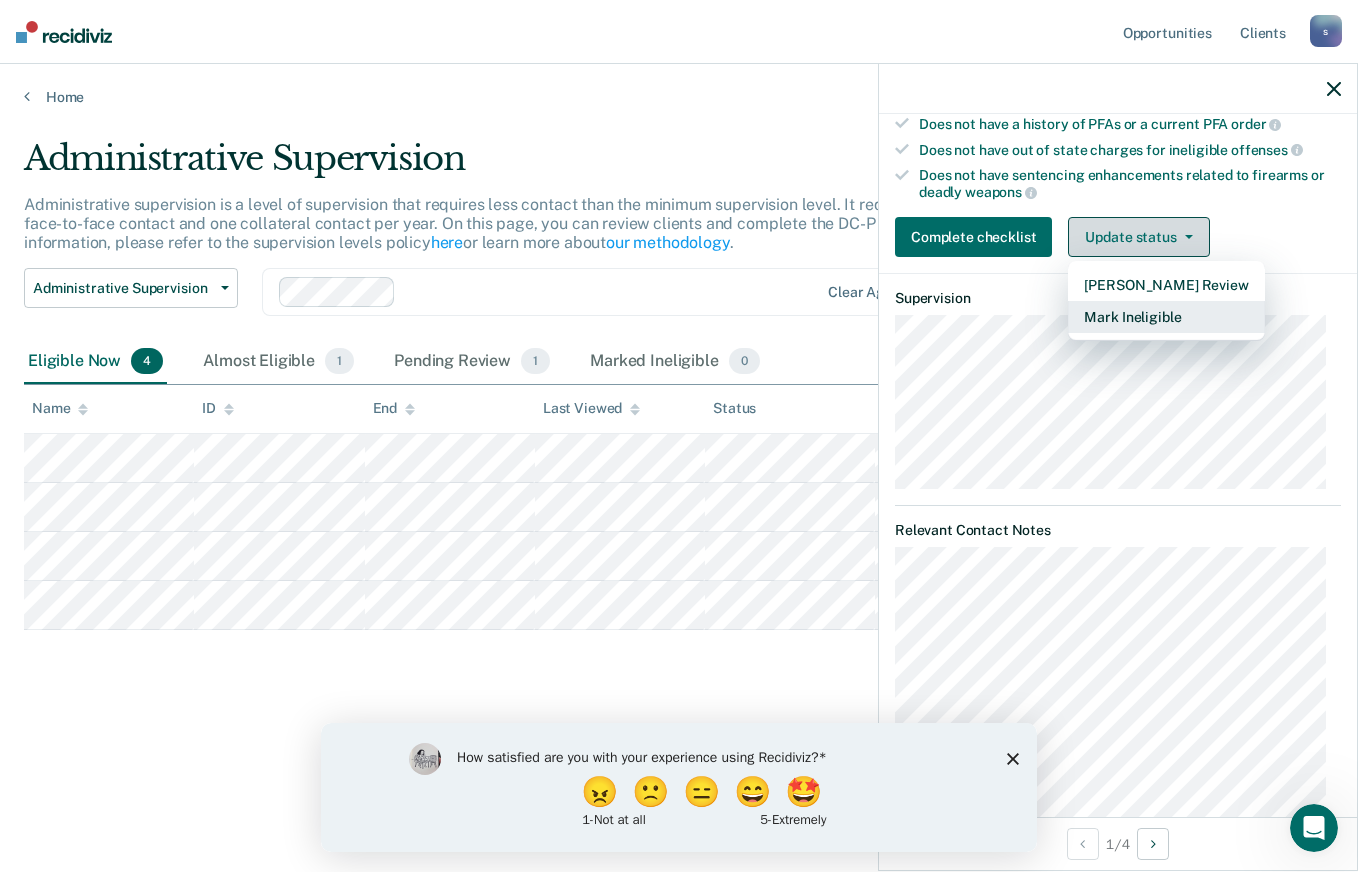 click on "Mark Ineligible" at bounding box center [1166, 317] 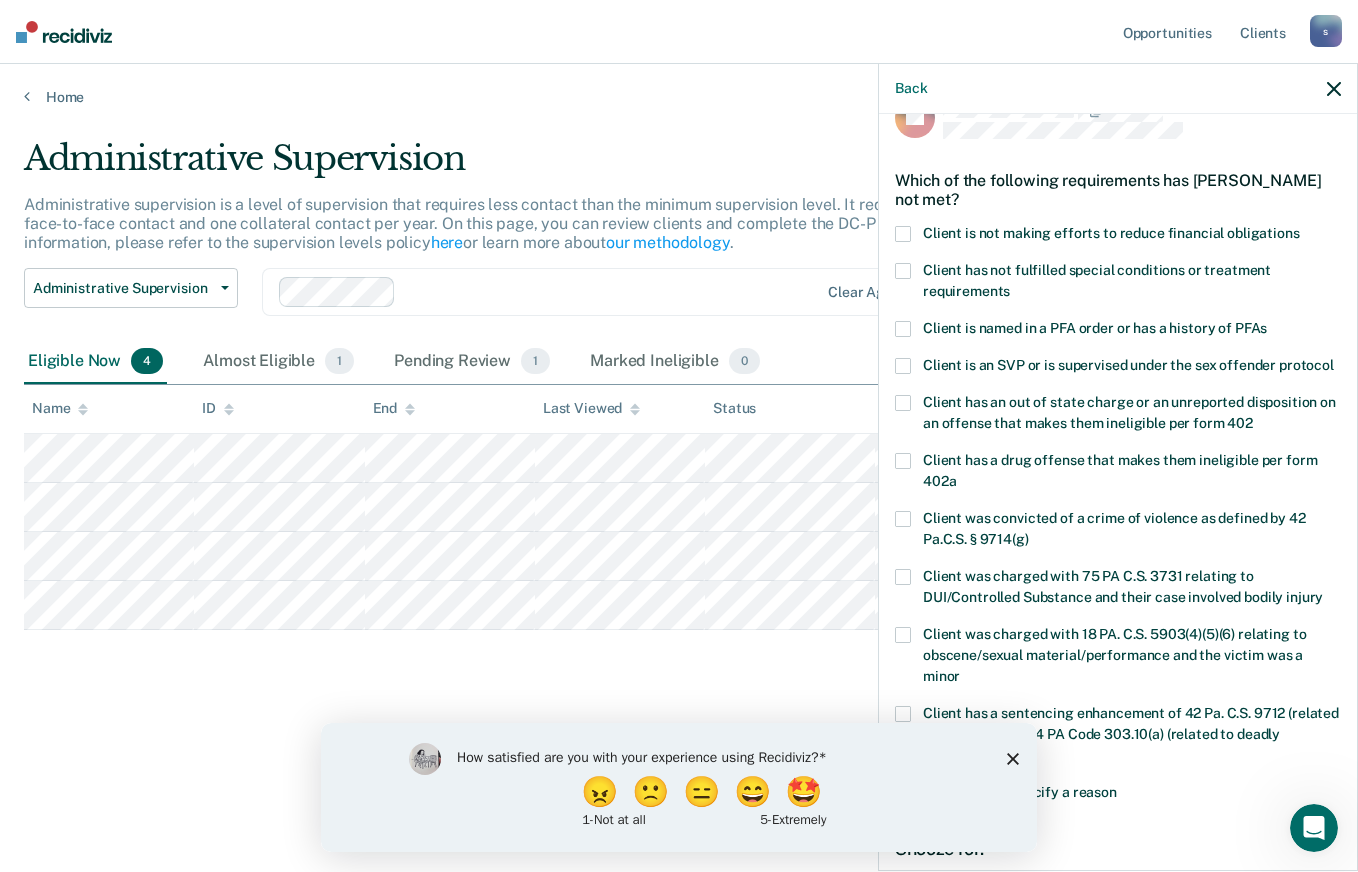 scroll, scrollTop: 42, scrollLeft: 0, axis: vertical 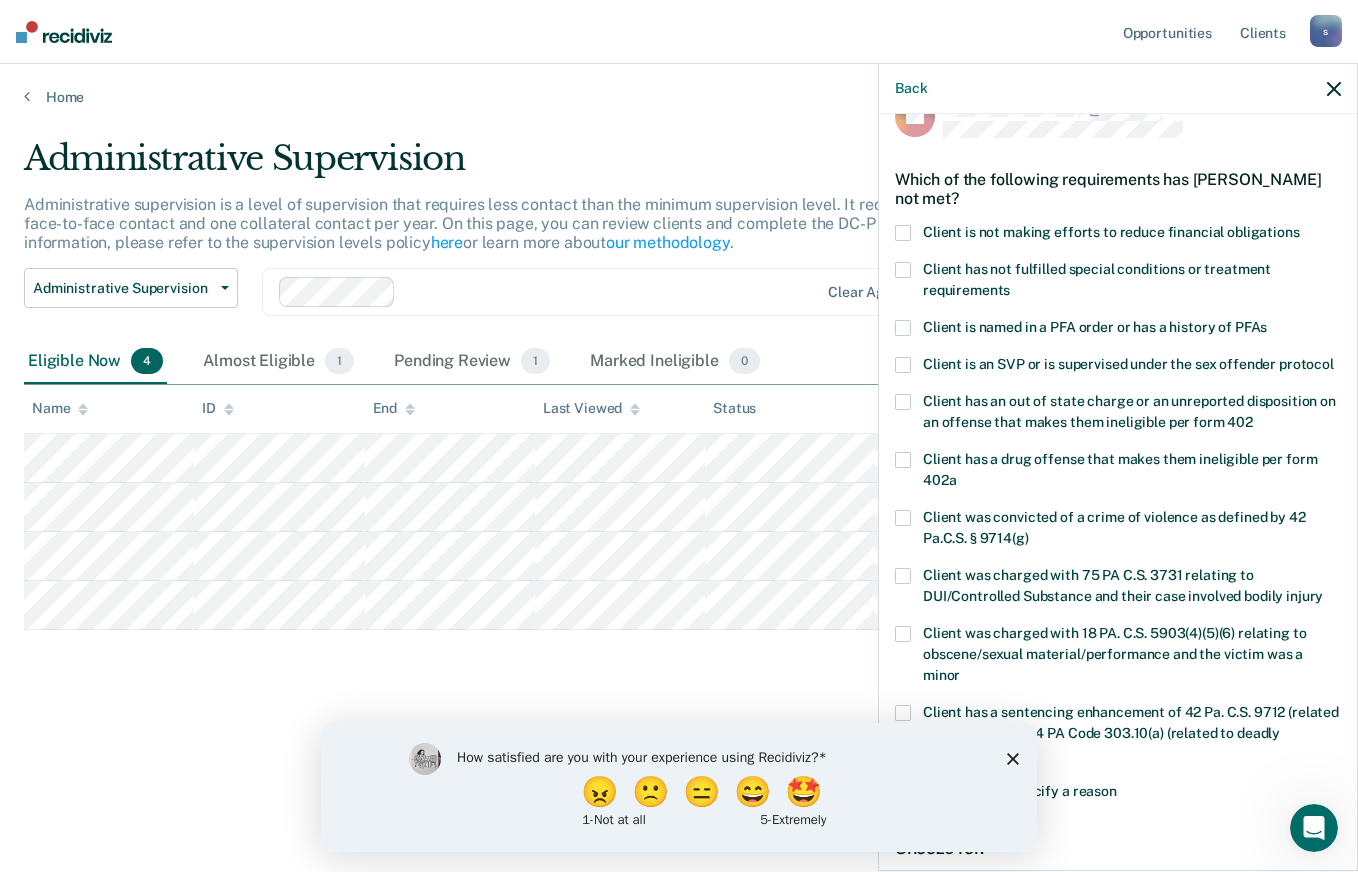 click at bounding box center [903, 233] 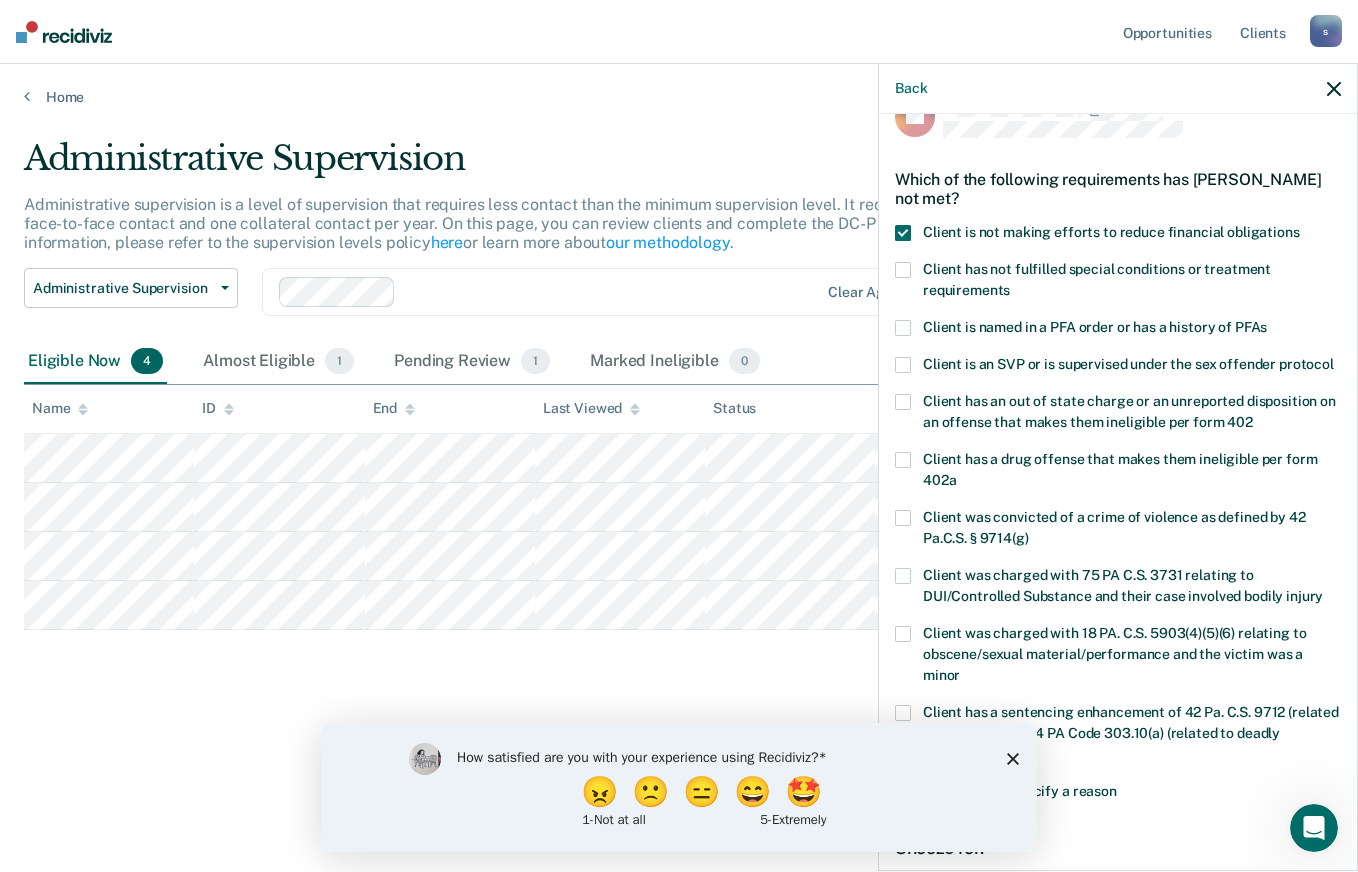 click at bounding box center (903, 270) 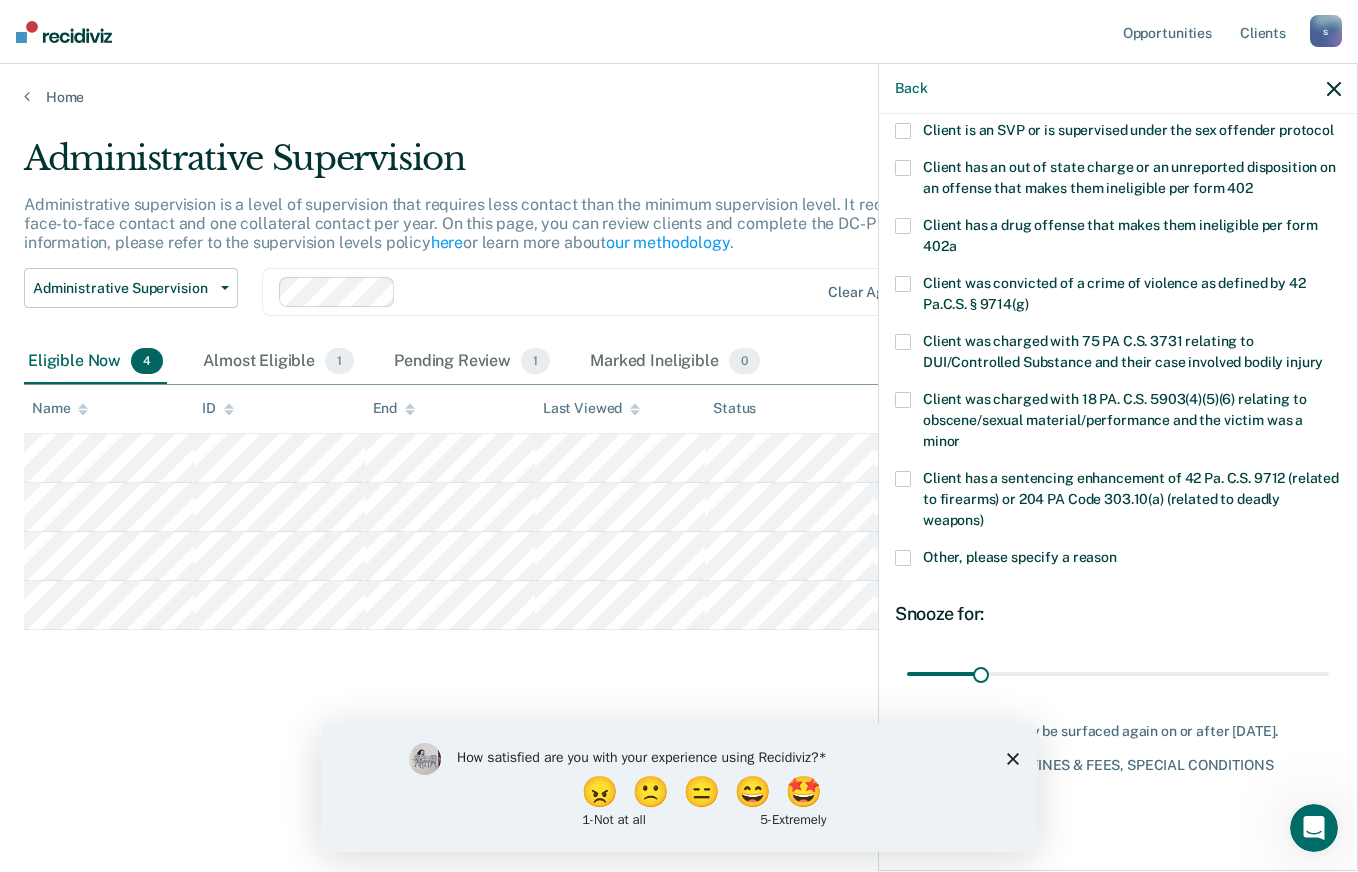 scroll, scrollTop: 311, scrollLeft: 0, axis: vertical 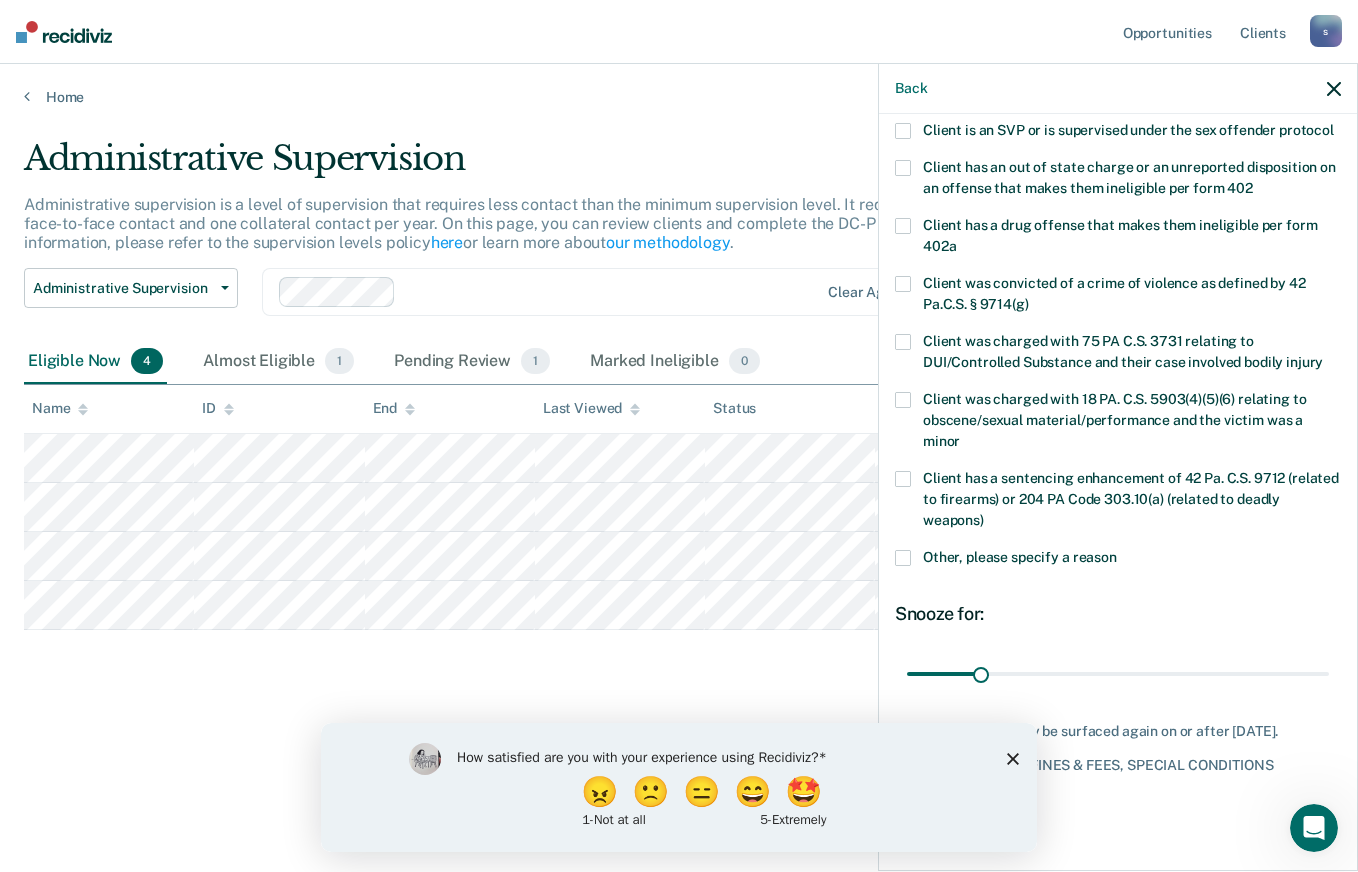 click 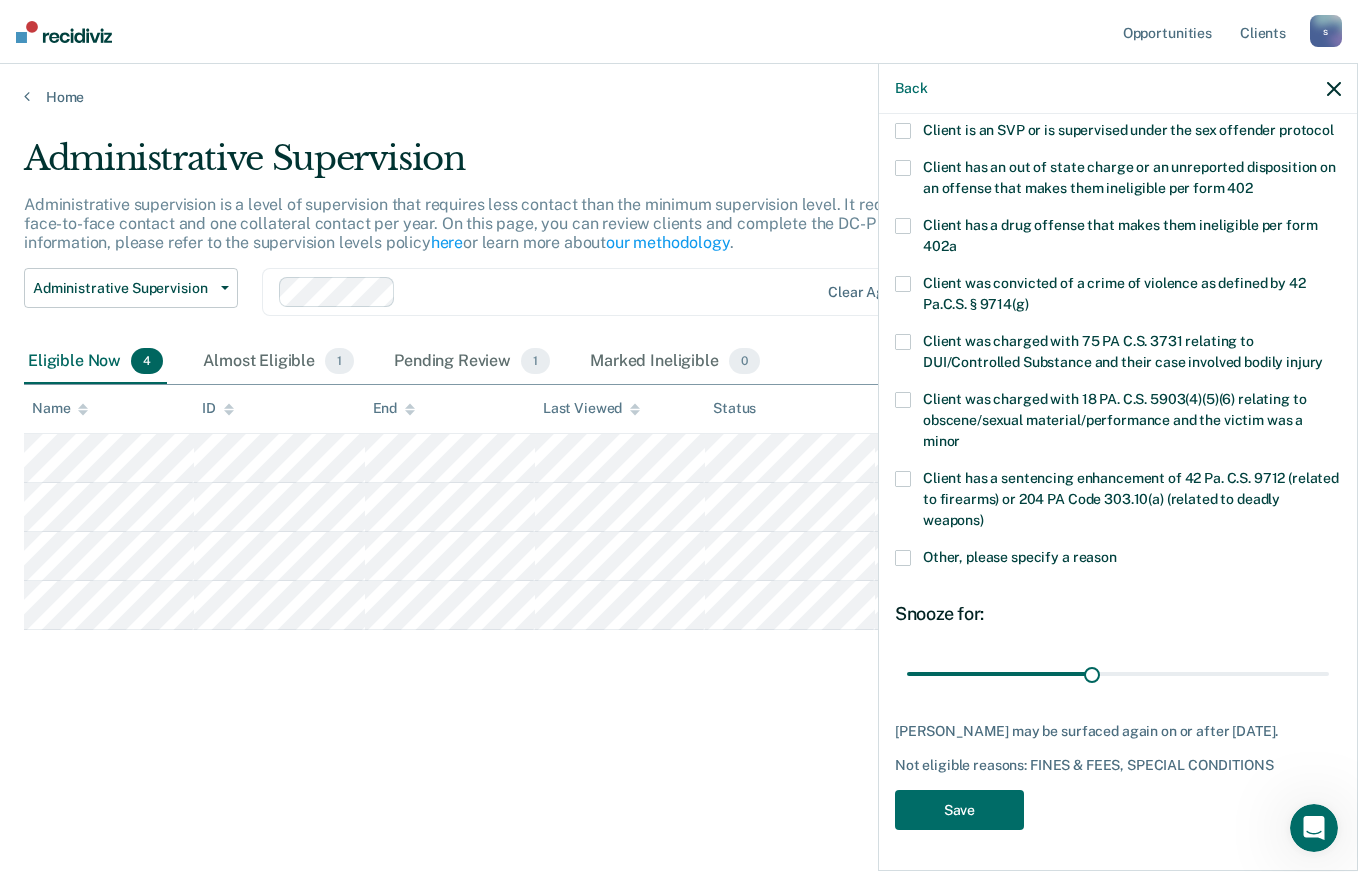 scroll, scrollTop: 311, scrollLeft: 0, axis: vertical 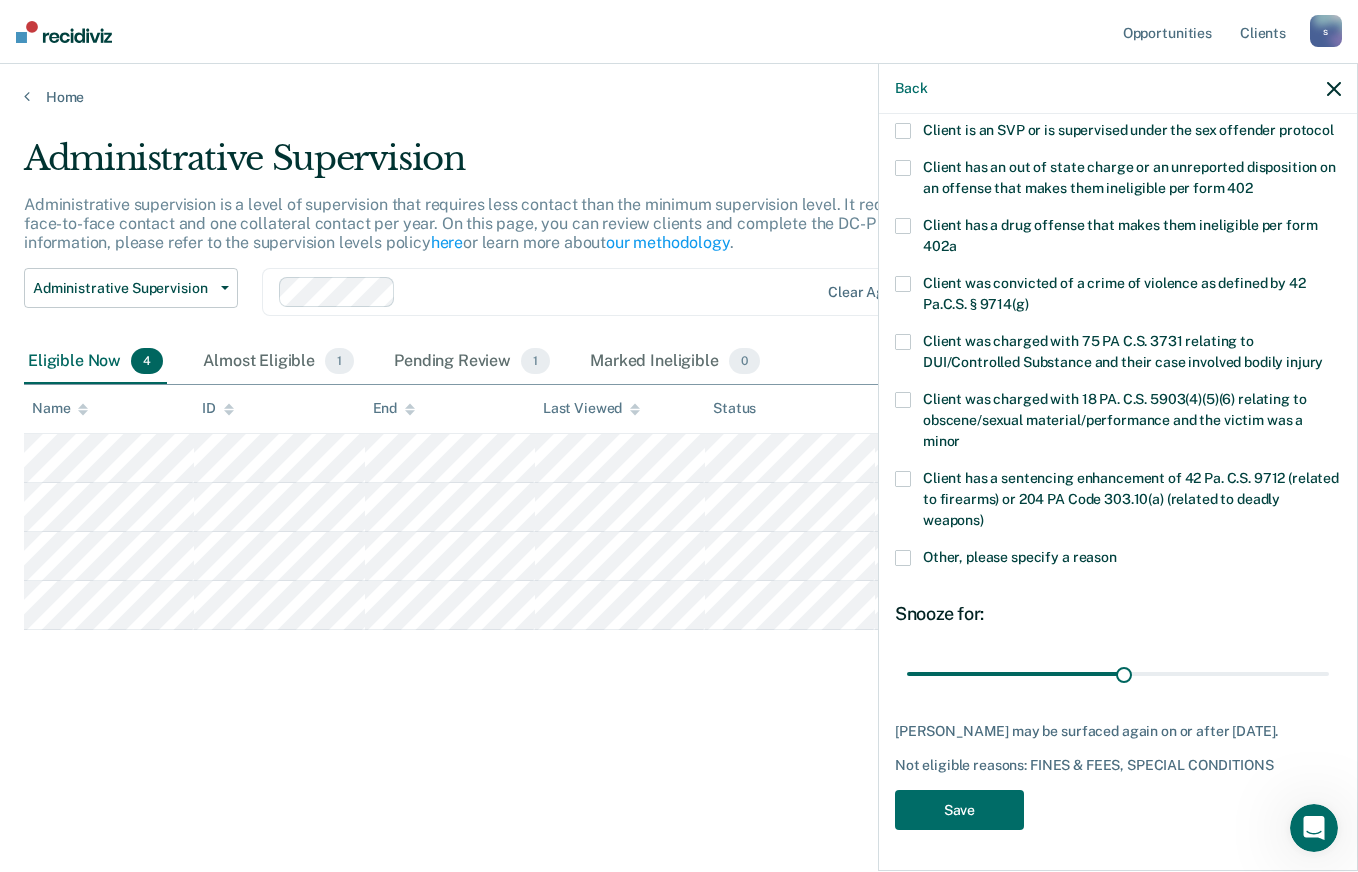 type on "93" 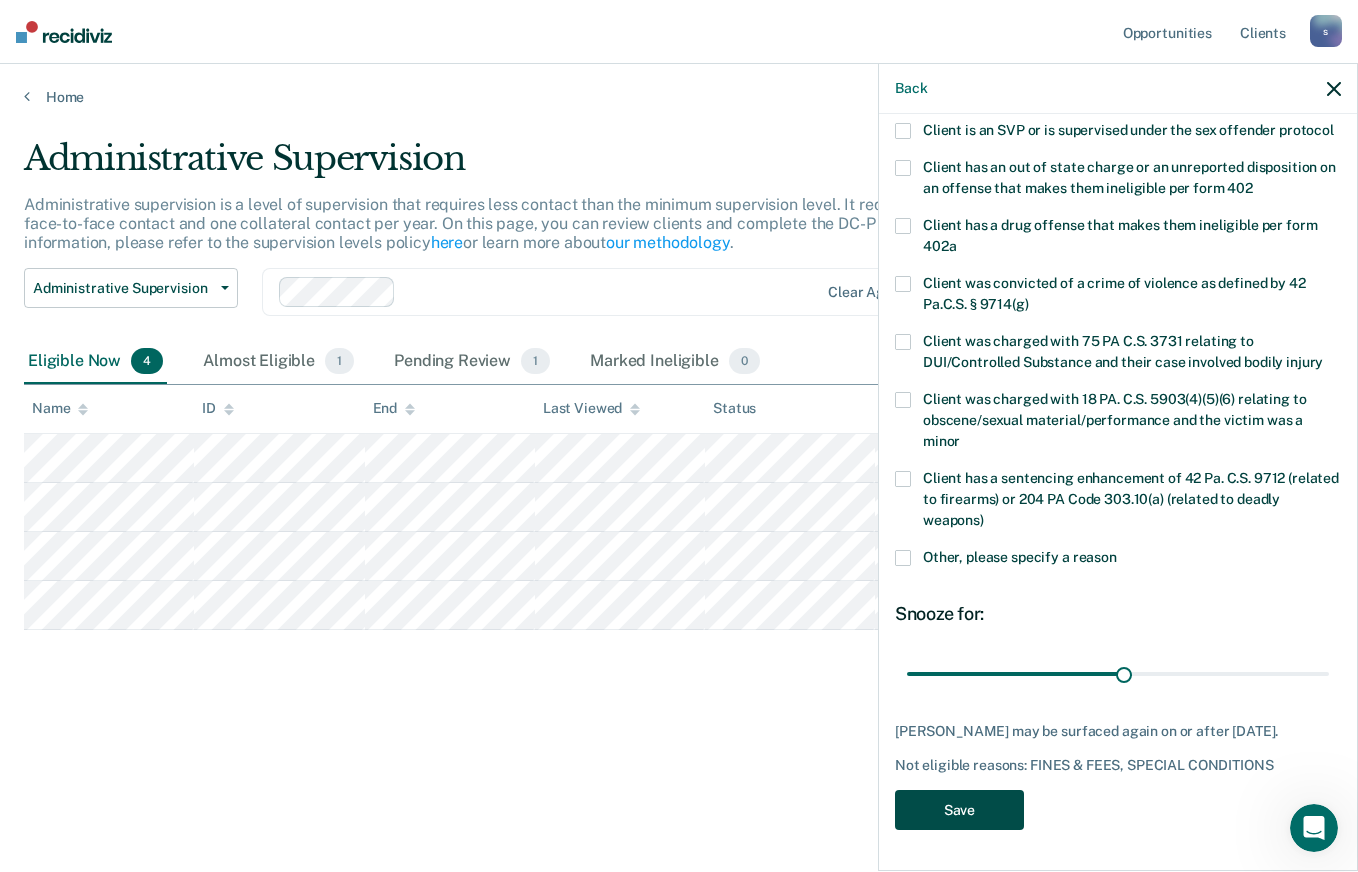 click on "Save" at bounding box center (959, 810) 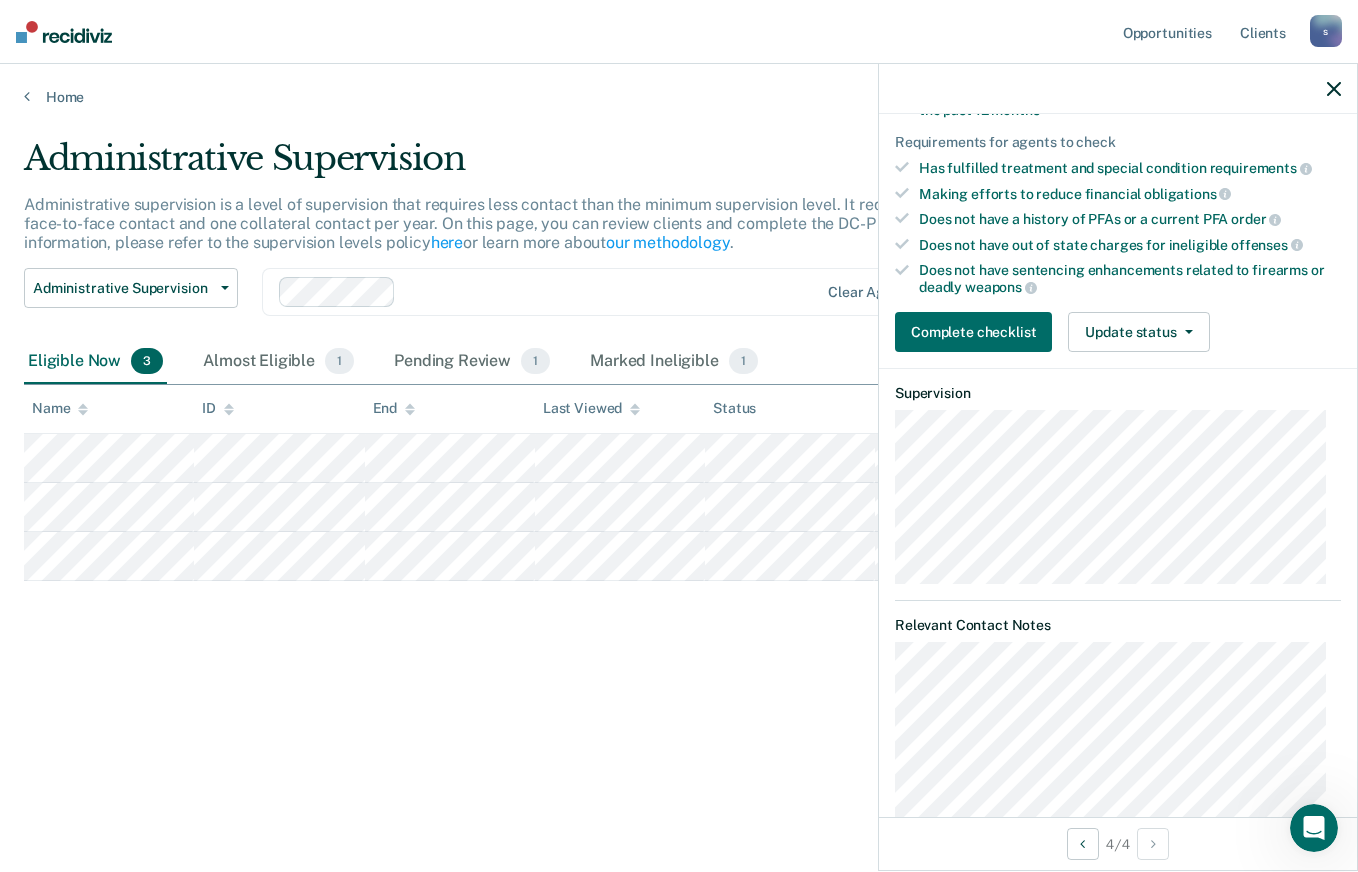 click on "Update status" at bounding box center [1138, 332] 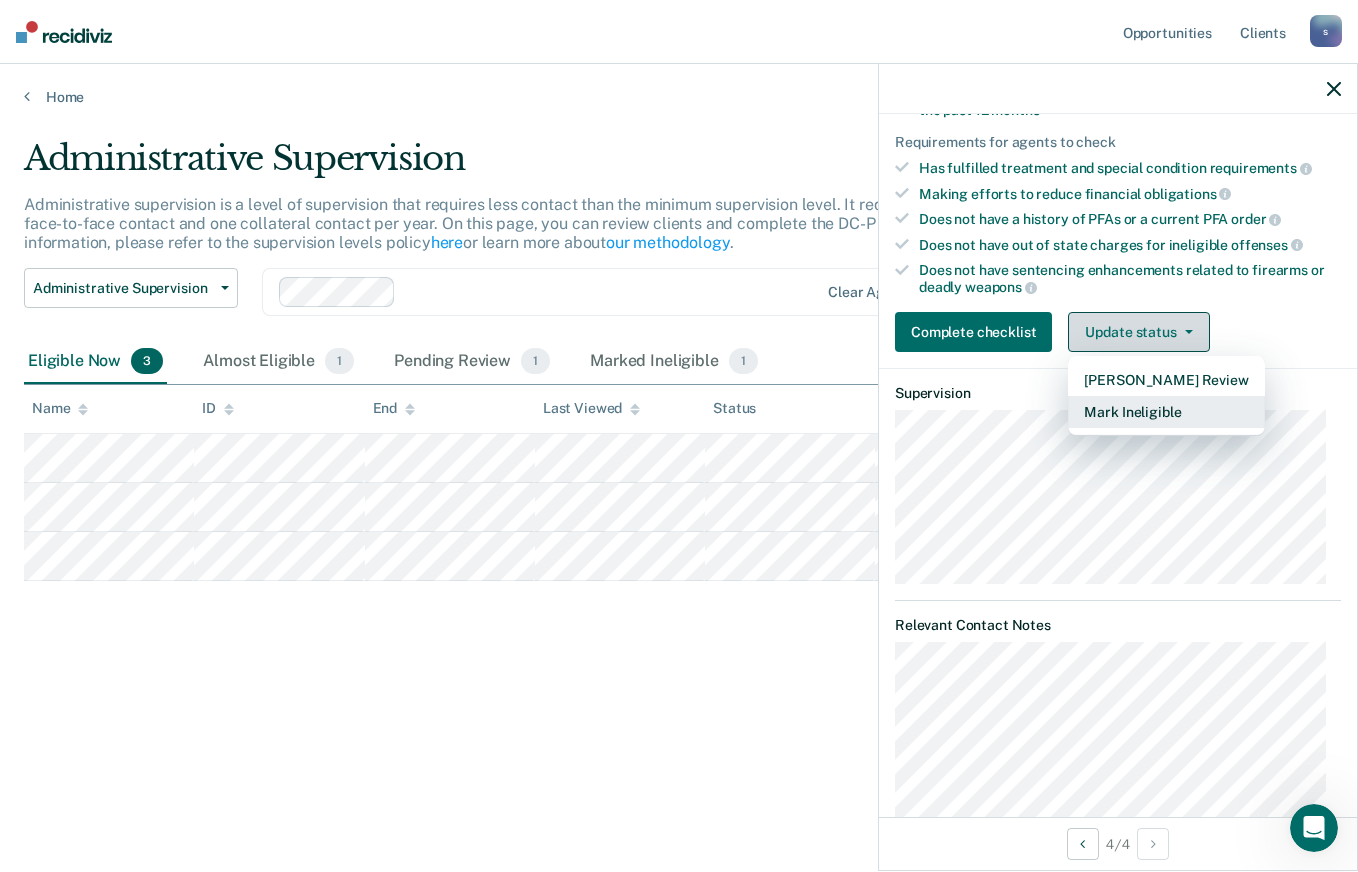 click on "Mark Ineligible" at bounding box center (1166, 412) 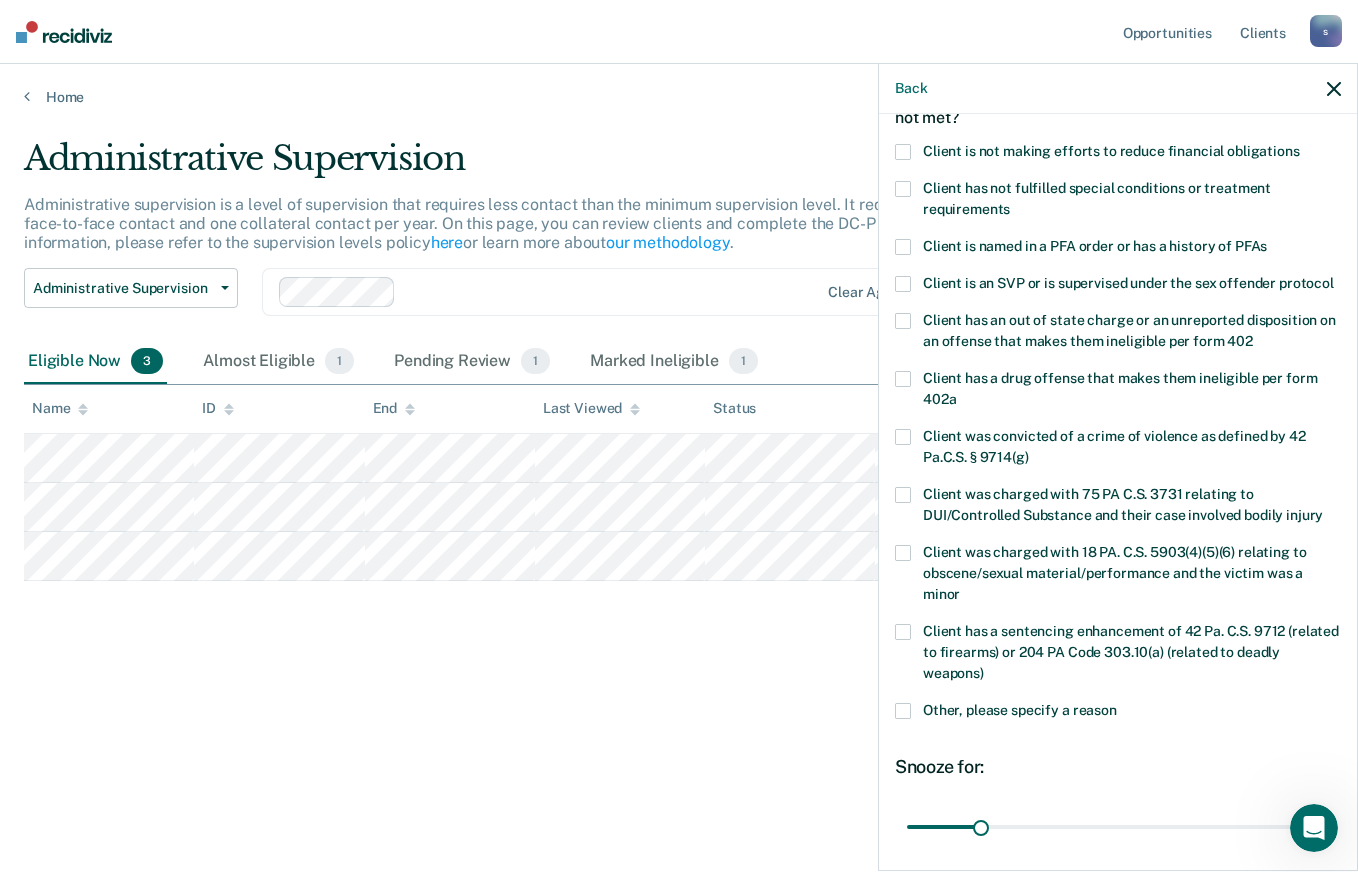 scroll, scrollTop: 124, scrollLeft: 0, axis: vertical 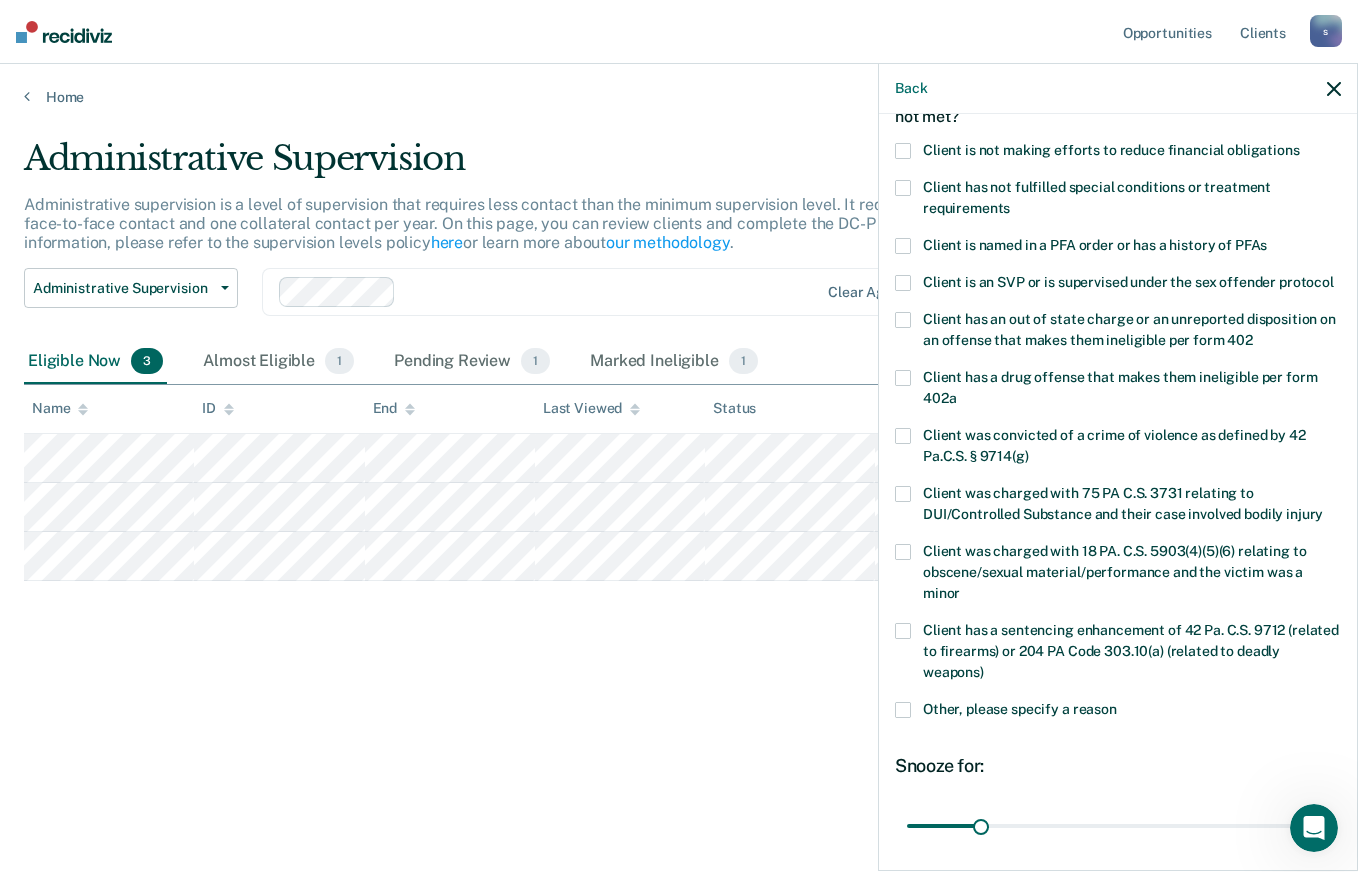 click on "Client has not fulfilled special conditions or treatment requirements" at bounding box center (1097, 197) 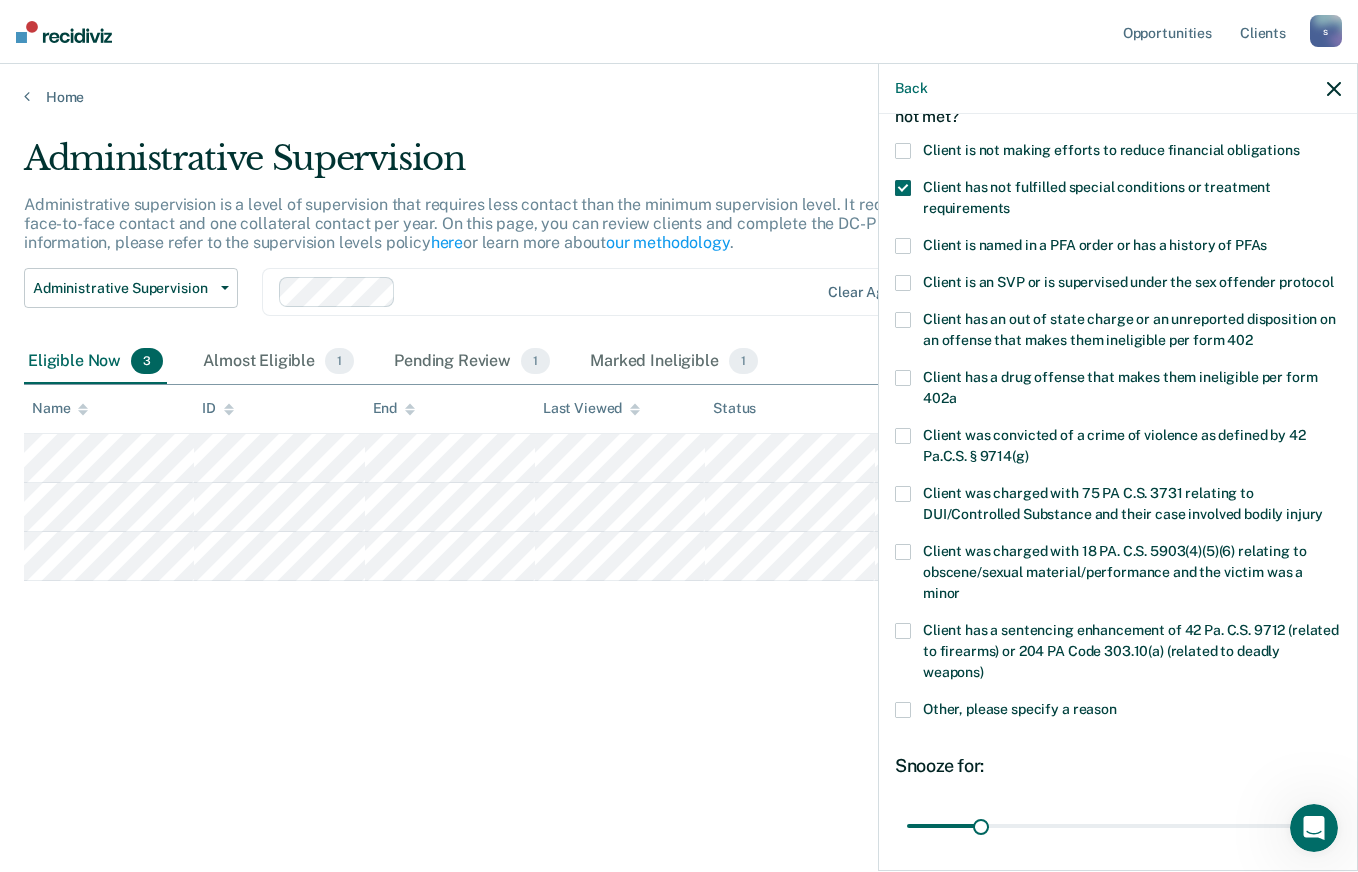 click on "Client is not making efforts to reduce financial obligations" at bounding box center [1111, 150] 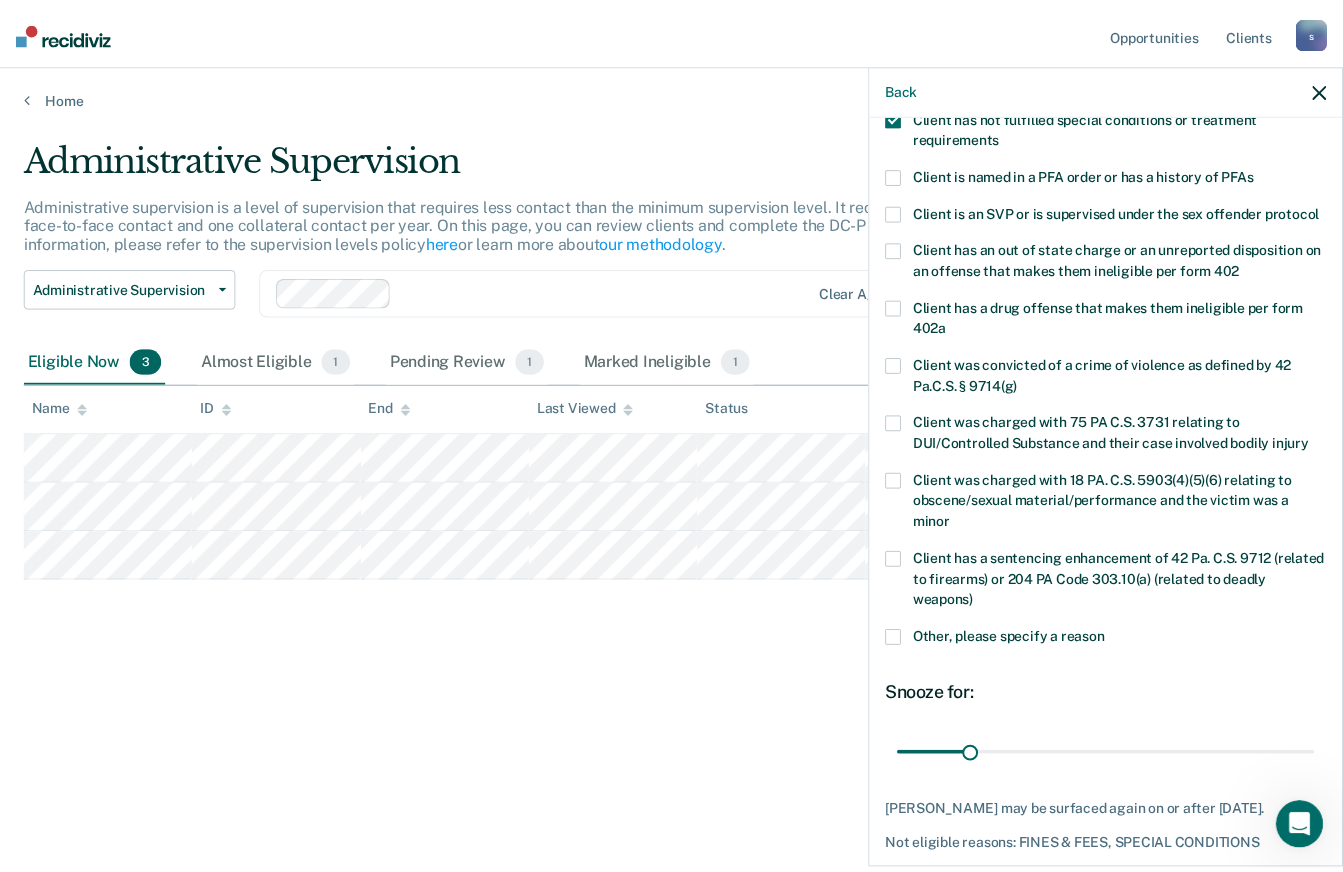 scroll, scrollTop: 294, scrollLeft: 0, axis: vertical 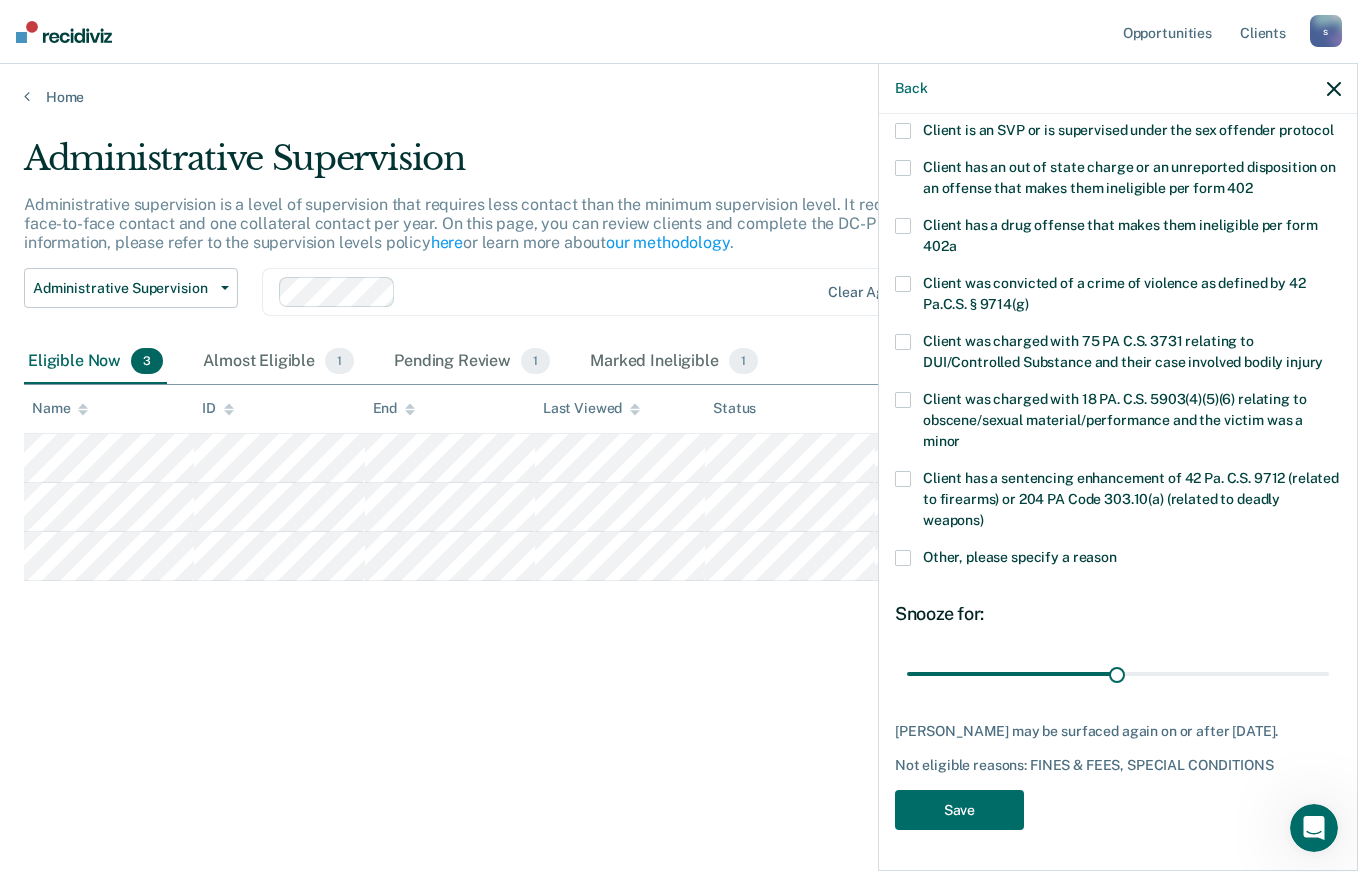 type on "90" 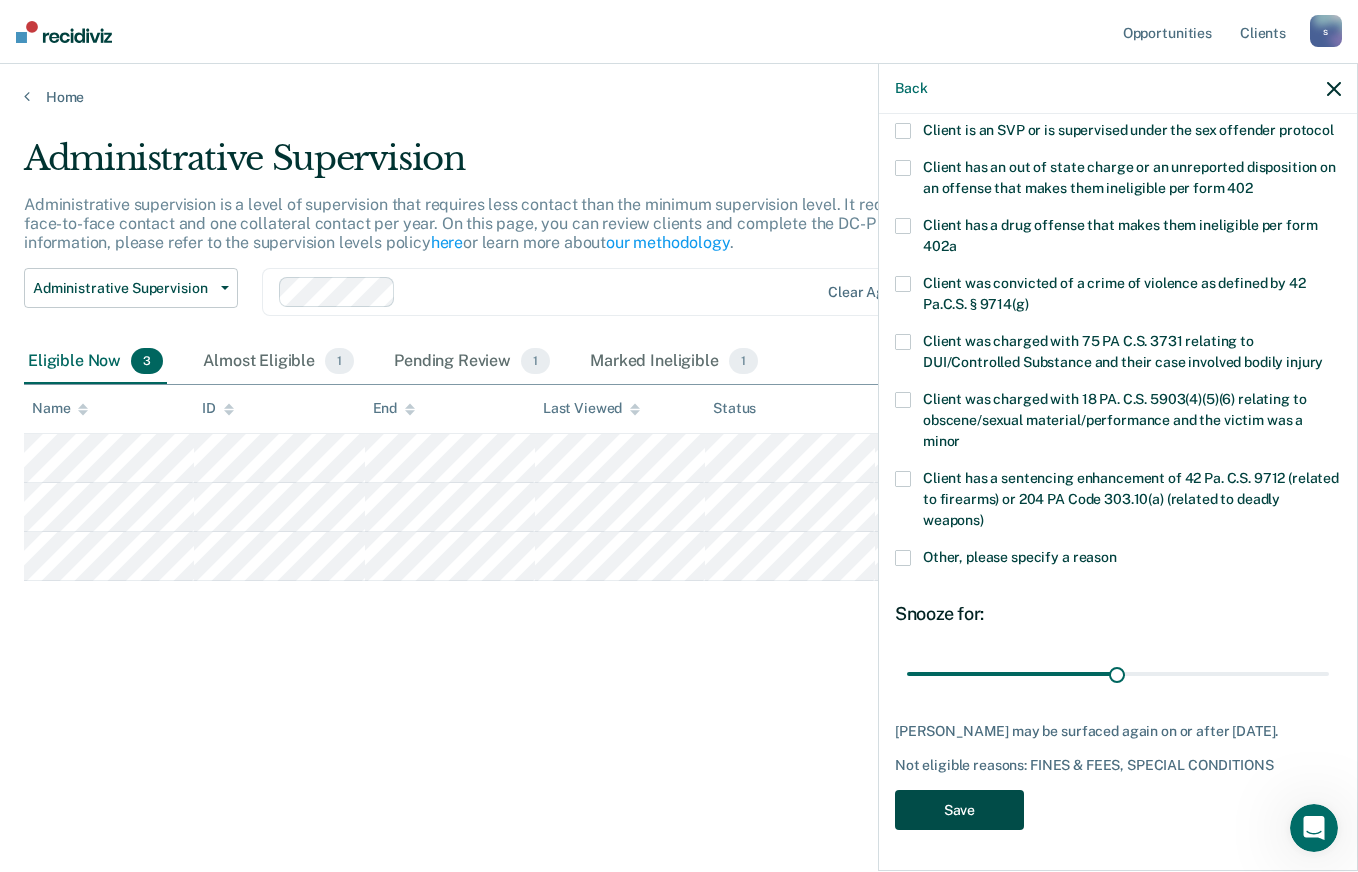 click on "Save" at bounding box center (959, 810) 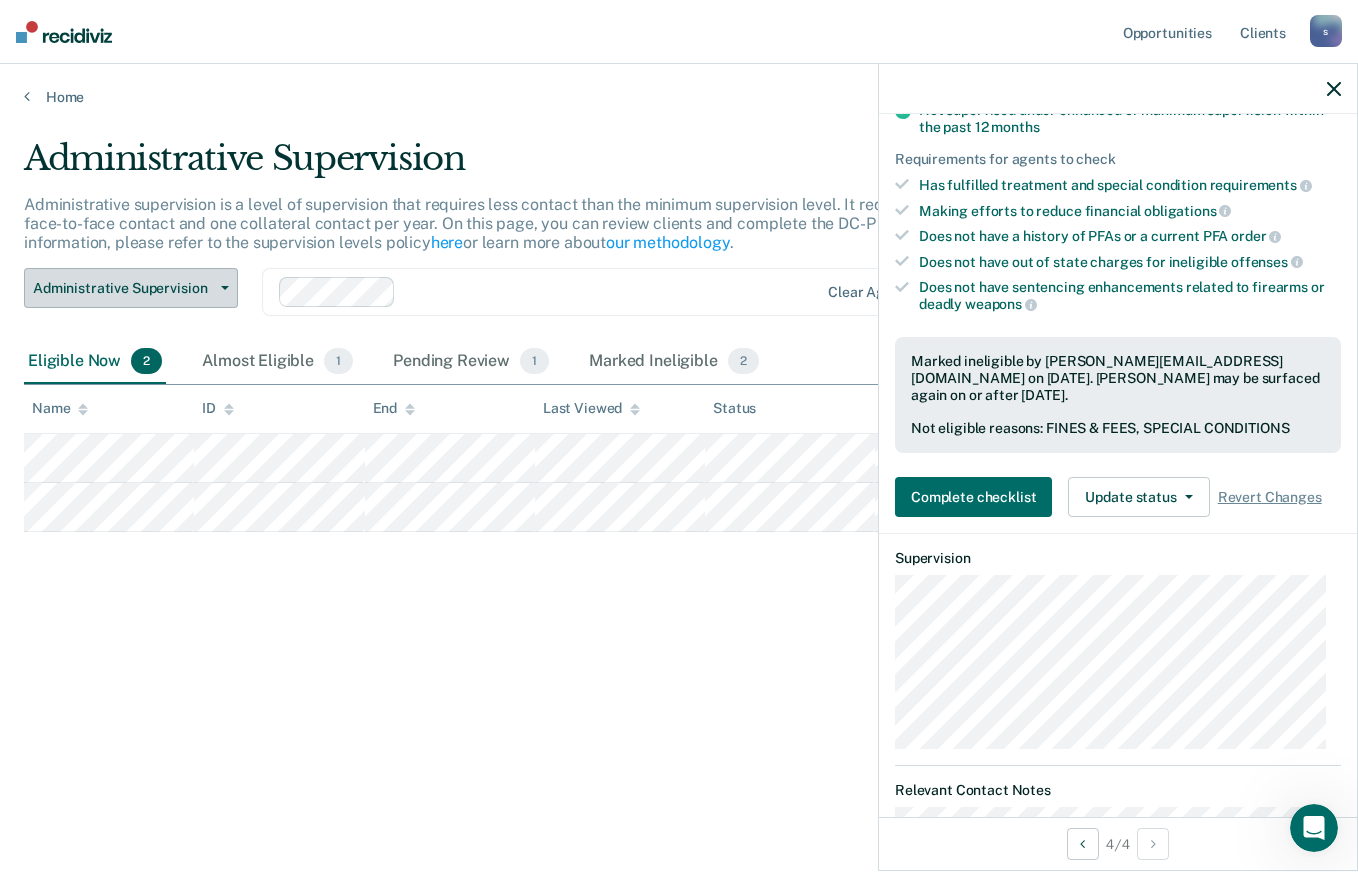 click at bounding box center [221, 288] 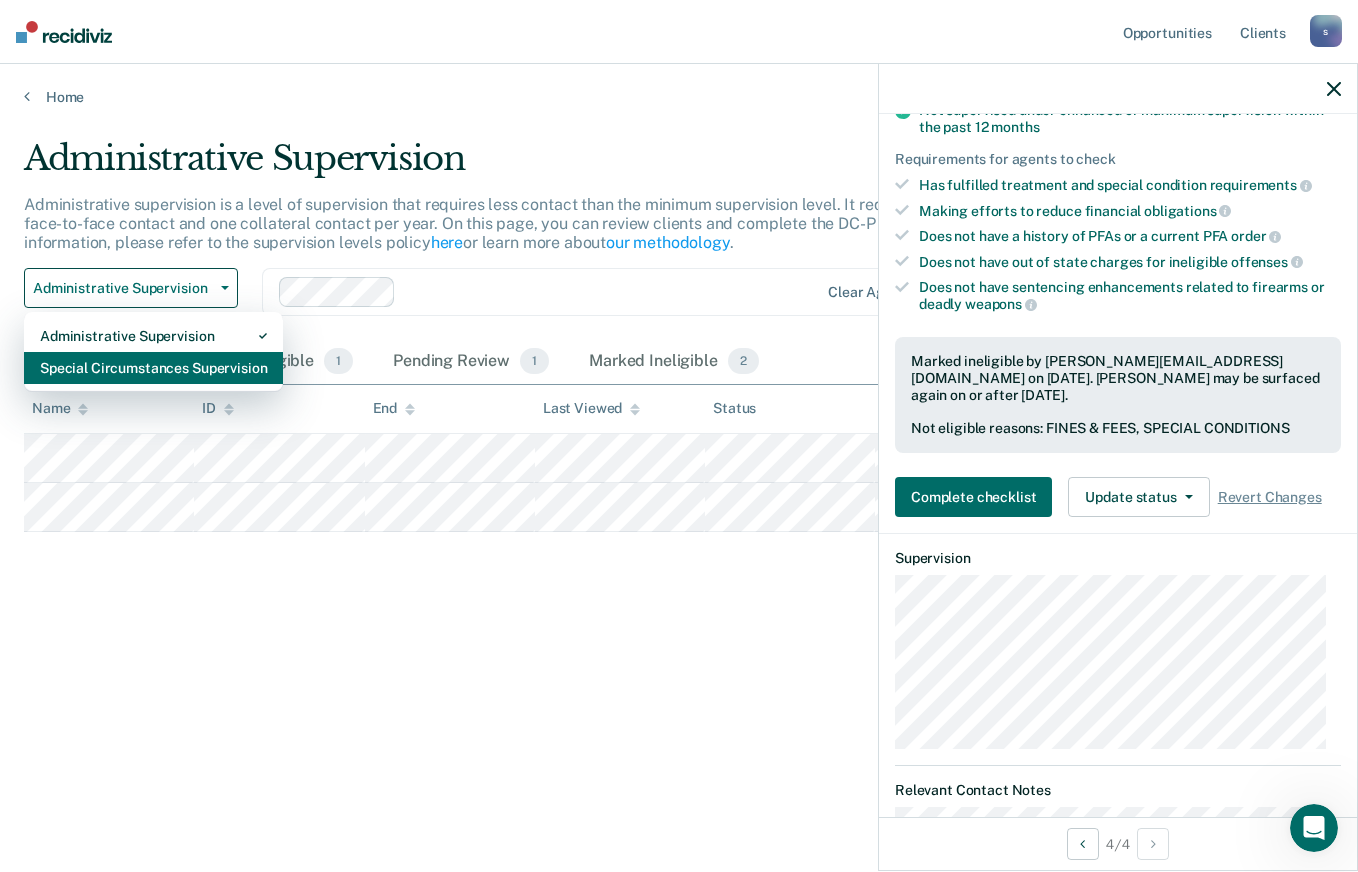 click on "Special Circumstances Supervision" at bounding box center [153, 368] 